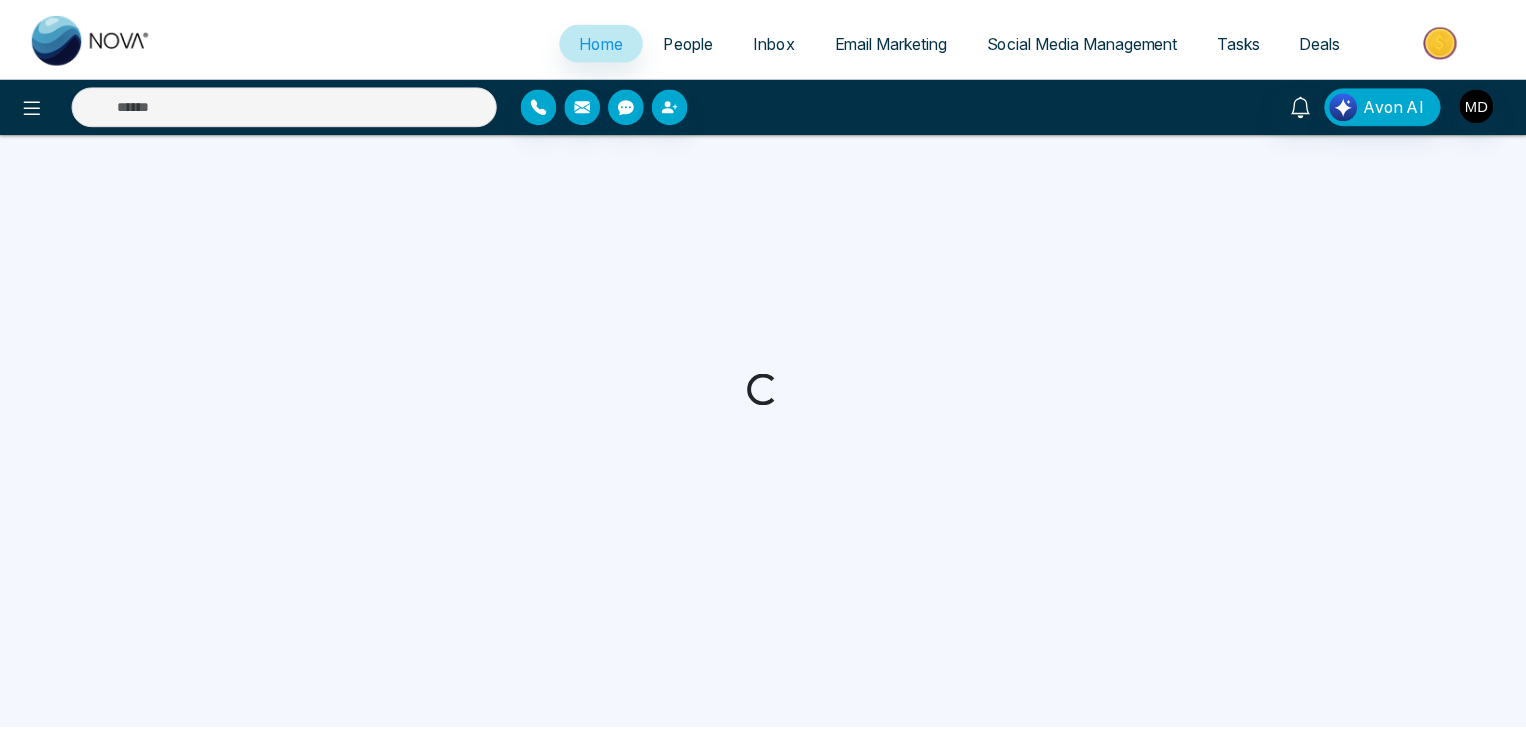 scroll, scrollTop: 0, scrollLeft: 0, axis: both 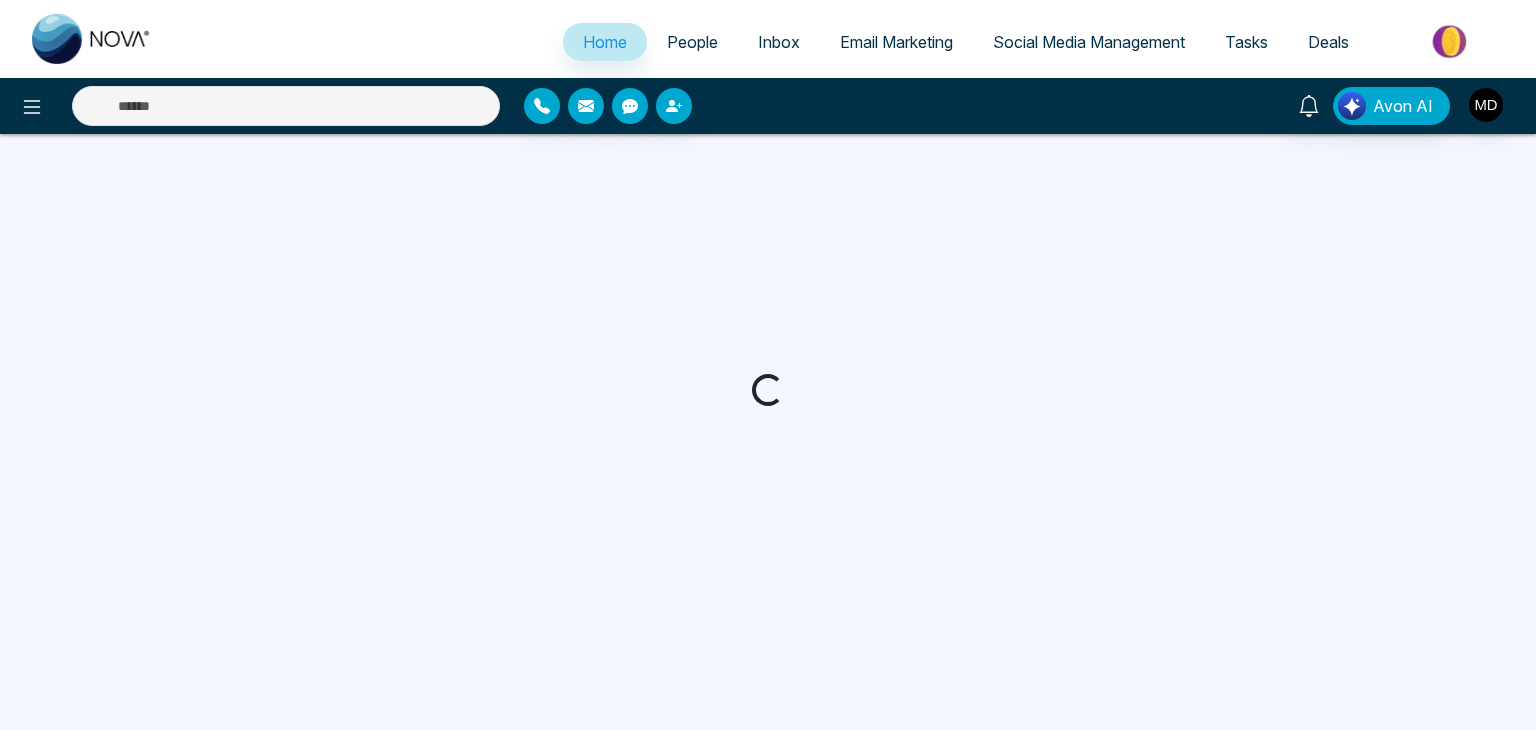 select on "*" 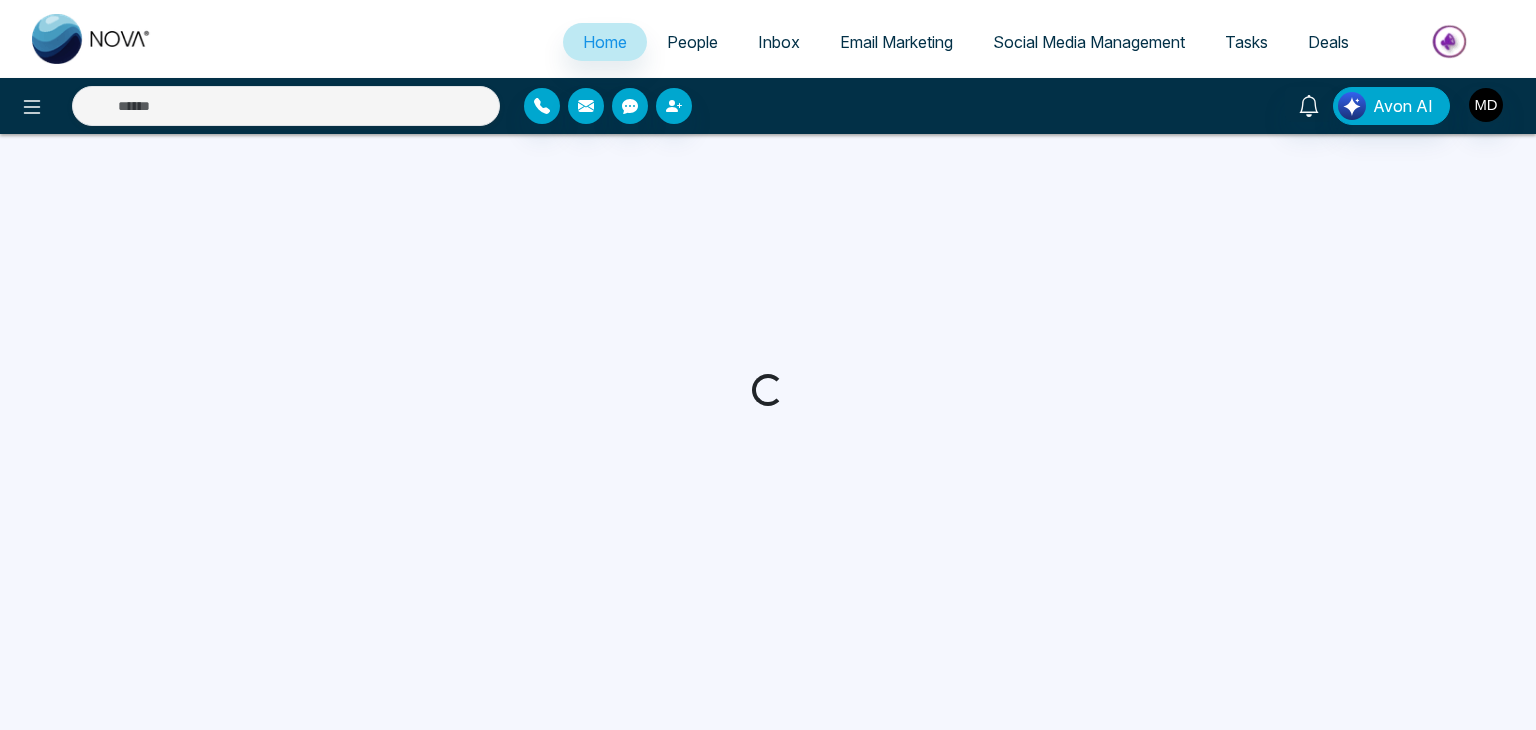 select on "*" 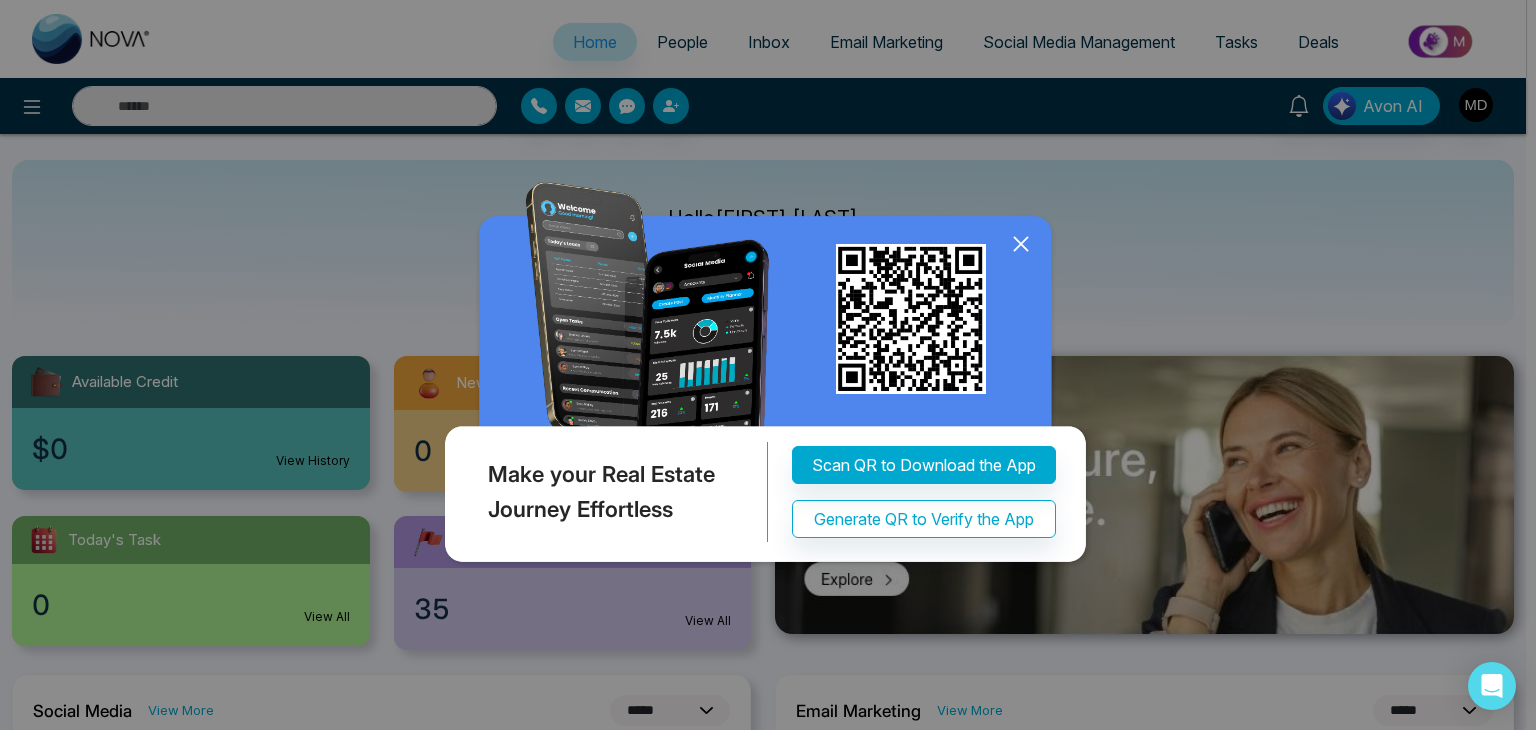 click on "Make your Real Estate  Journey Effortless Scan QR to Download the App Generate QR to Verify the App" at bounding box center [768, 365] 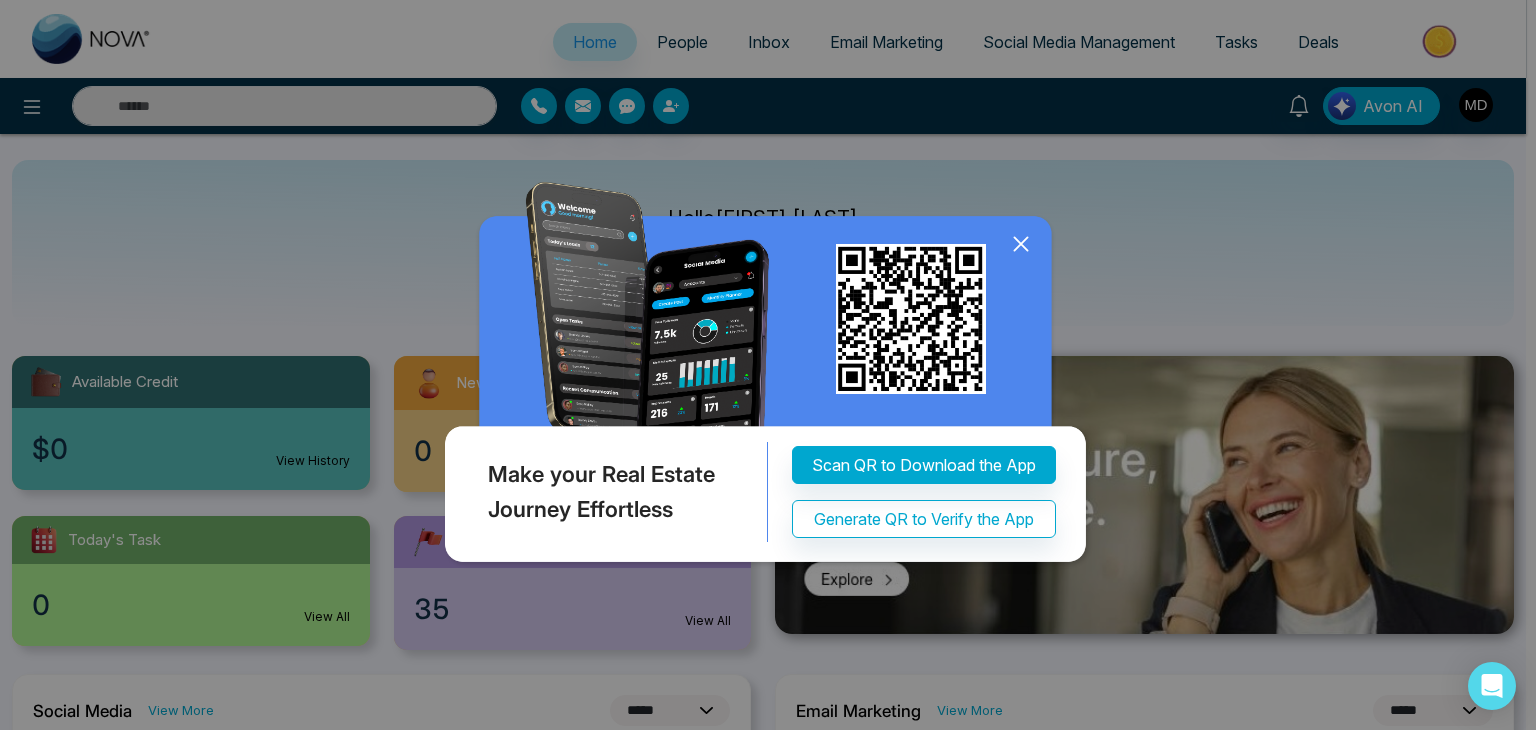 click 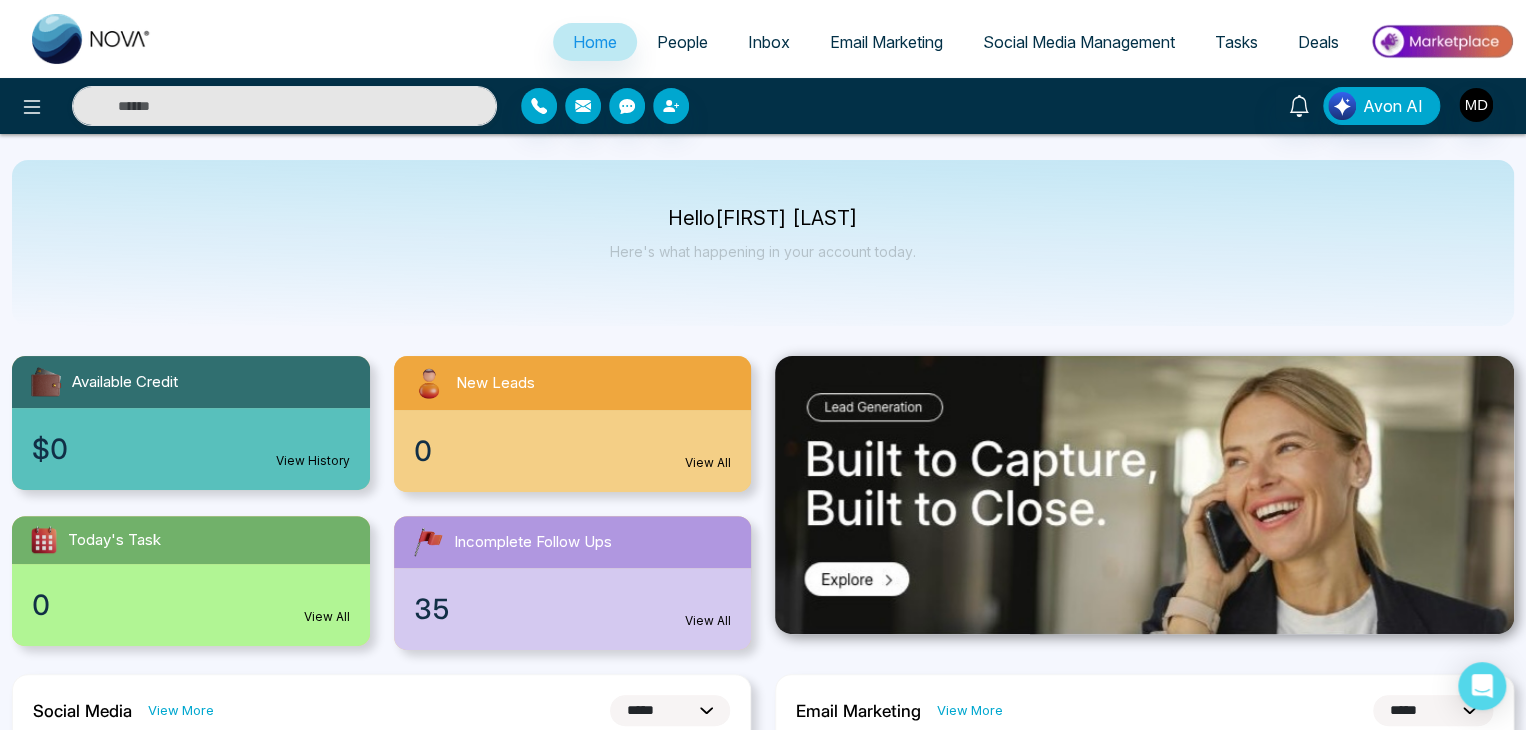 click on "Social Media Management" at bounding box center [1079, 42] 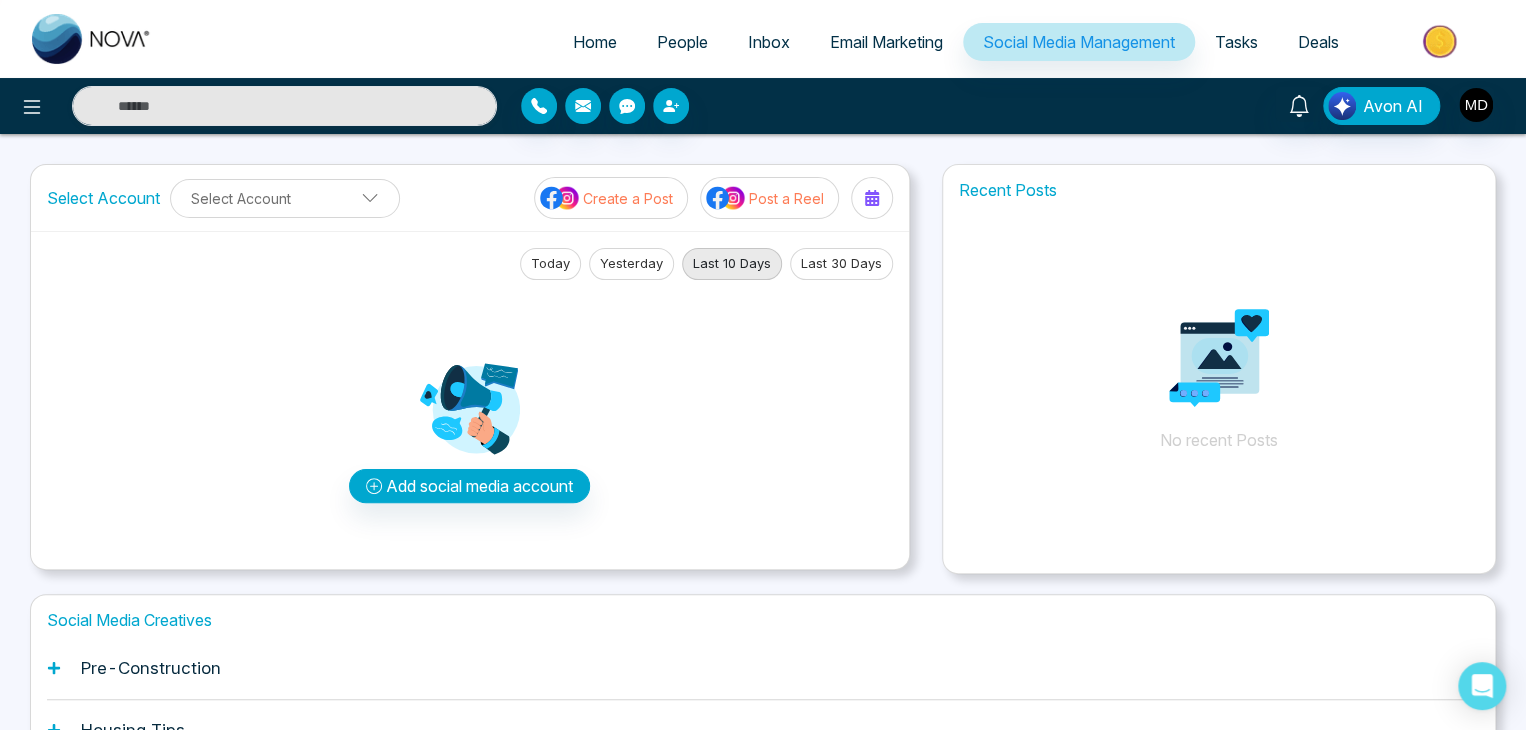 click on "Email Marketing" at bounding box center (886, 42) 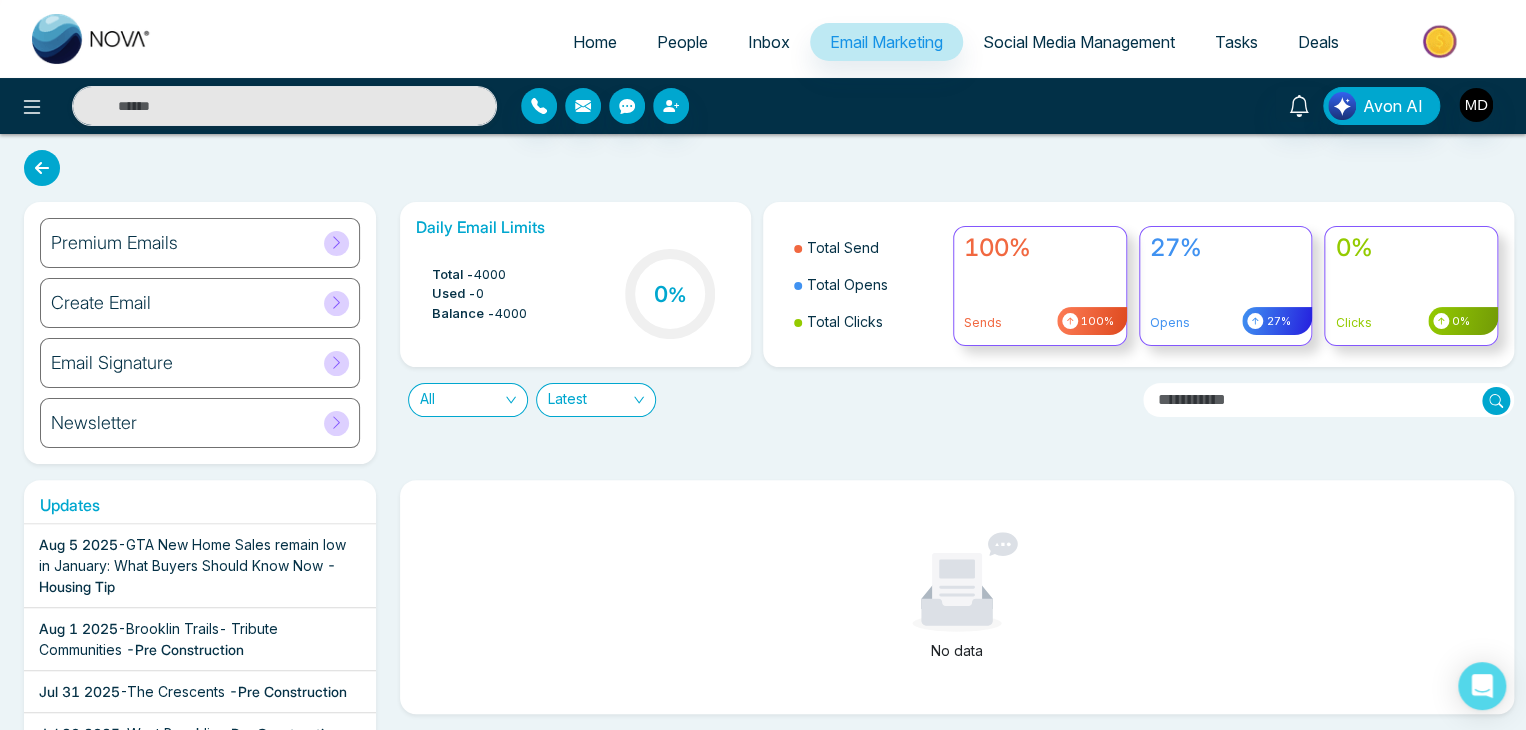 click on "People" at bounding box center [682, 42] 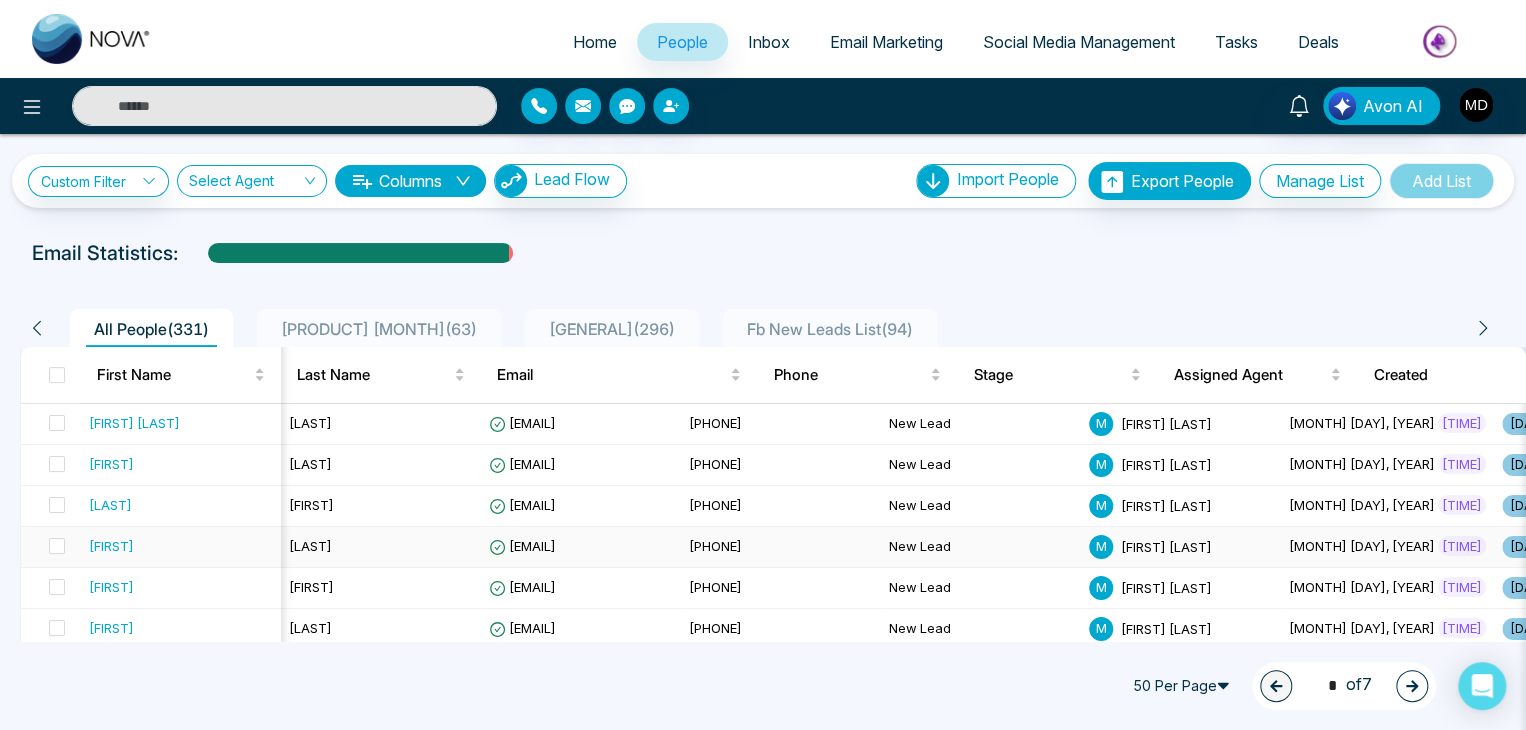 scroll, scrollTop: 0, scrollLeft: 520, axis: horizontal 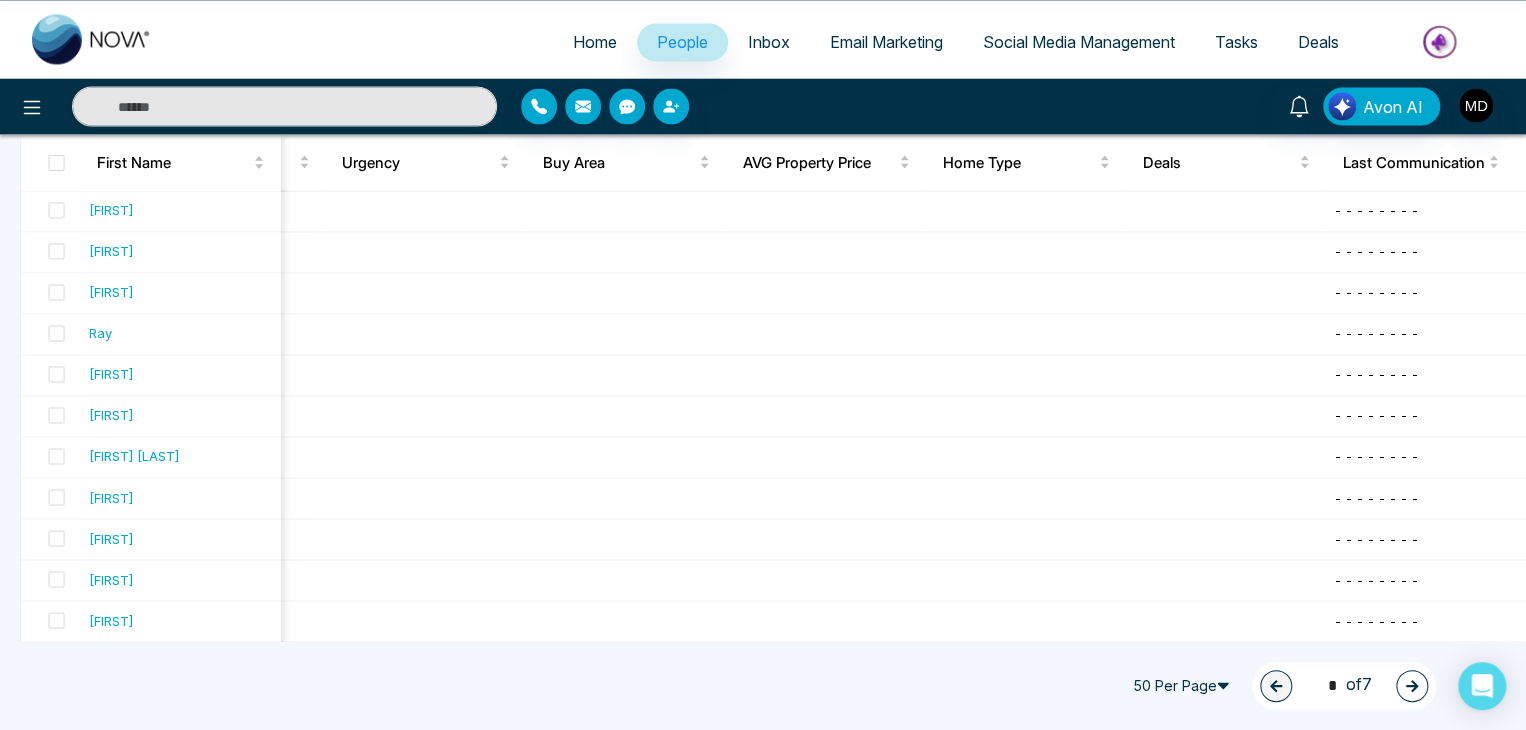 click at bounding box center [1412, 686] 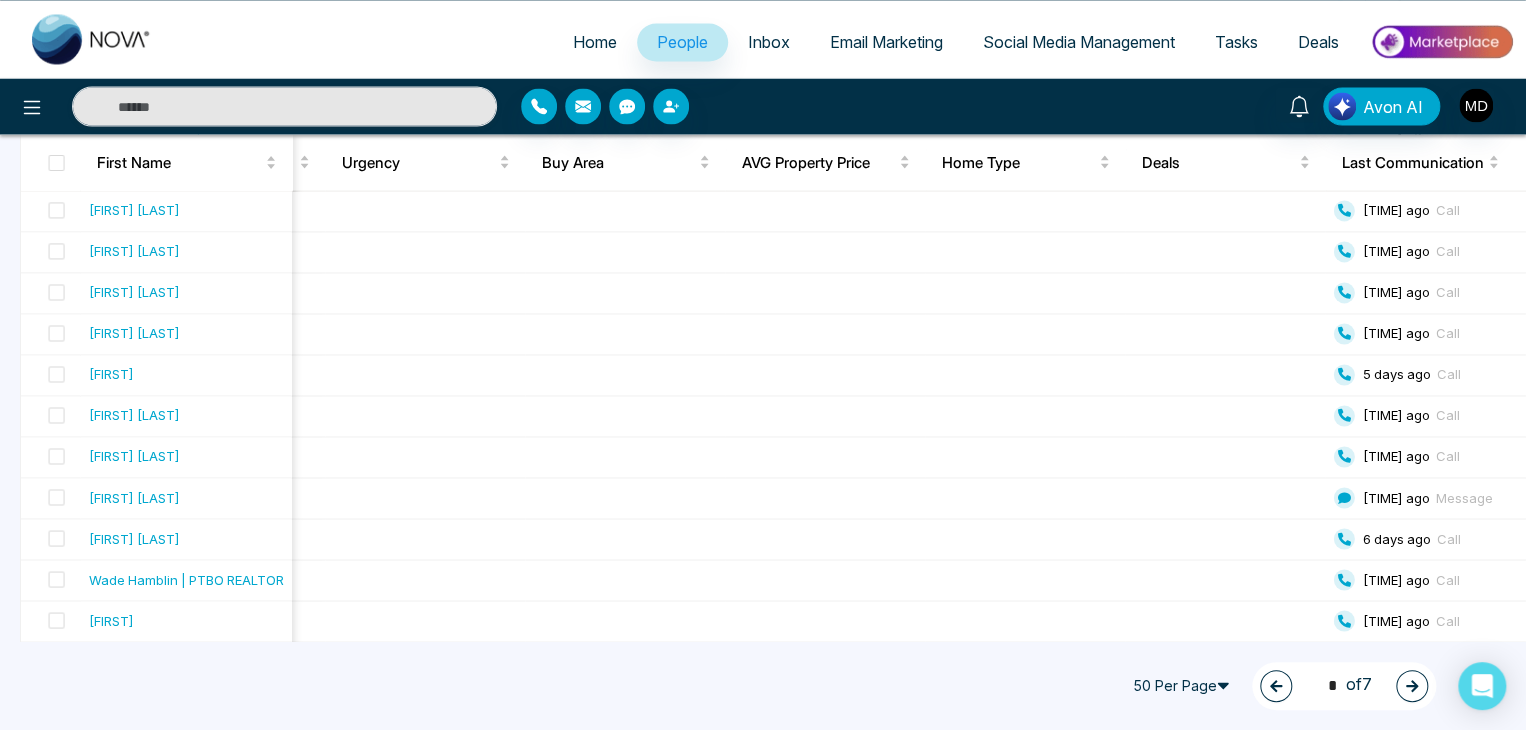 scroll, scrollTop: 0, scrollLeft: 2027, axis: horizontal 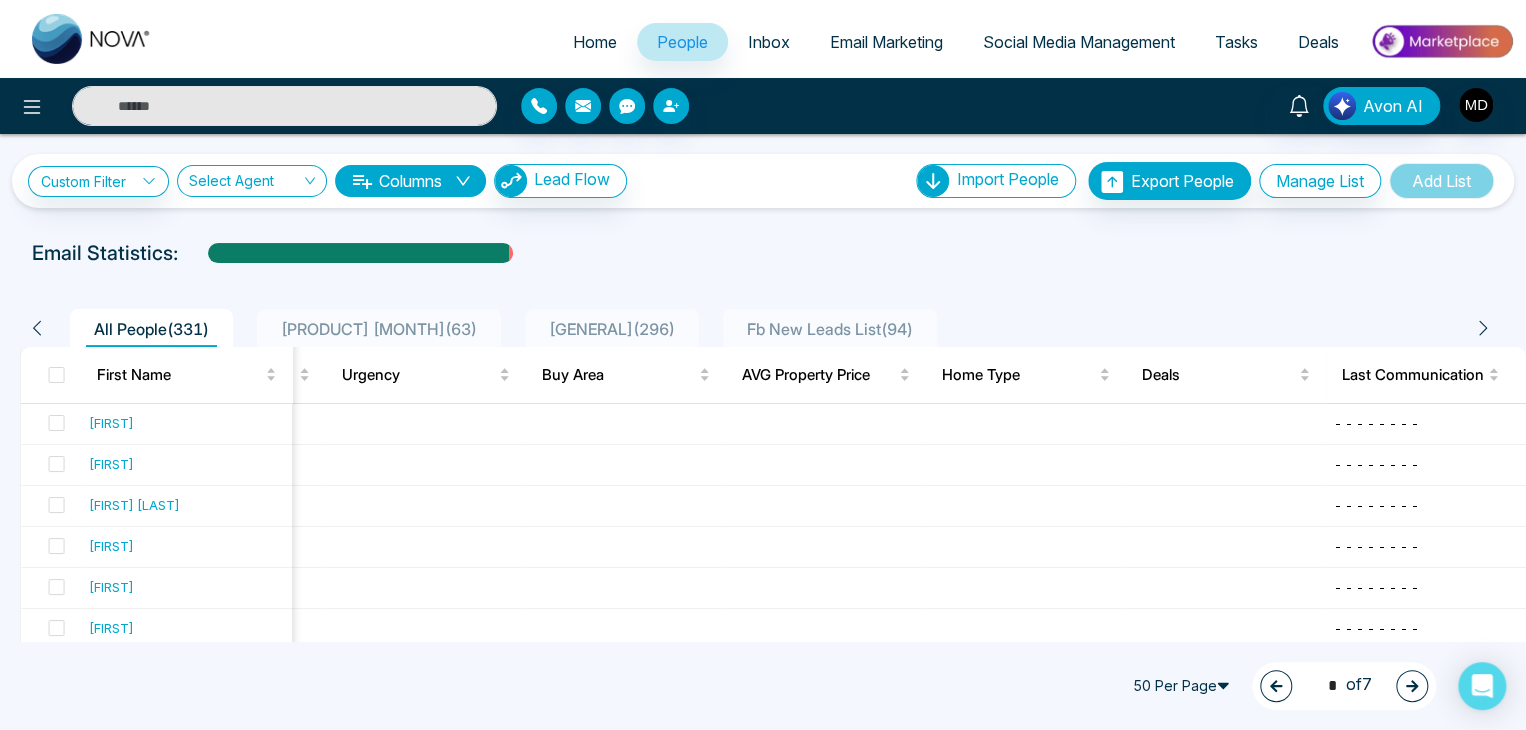 click 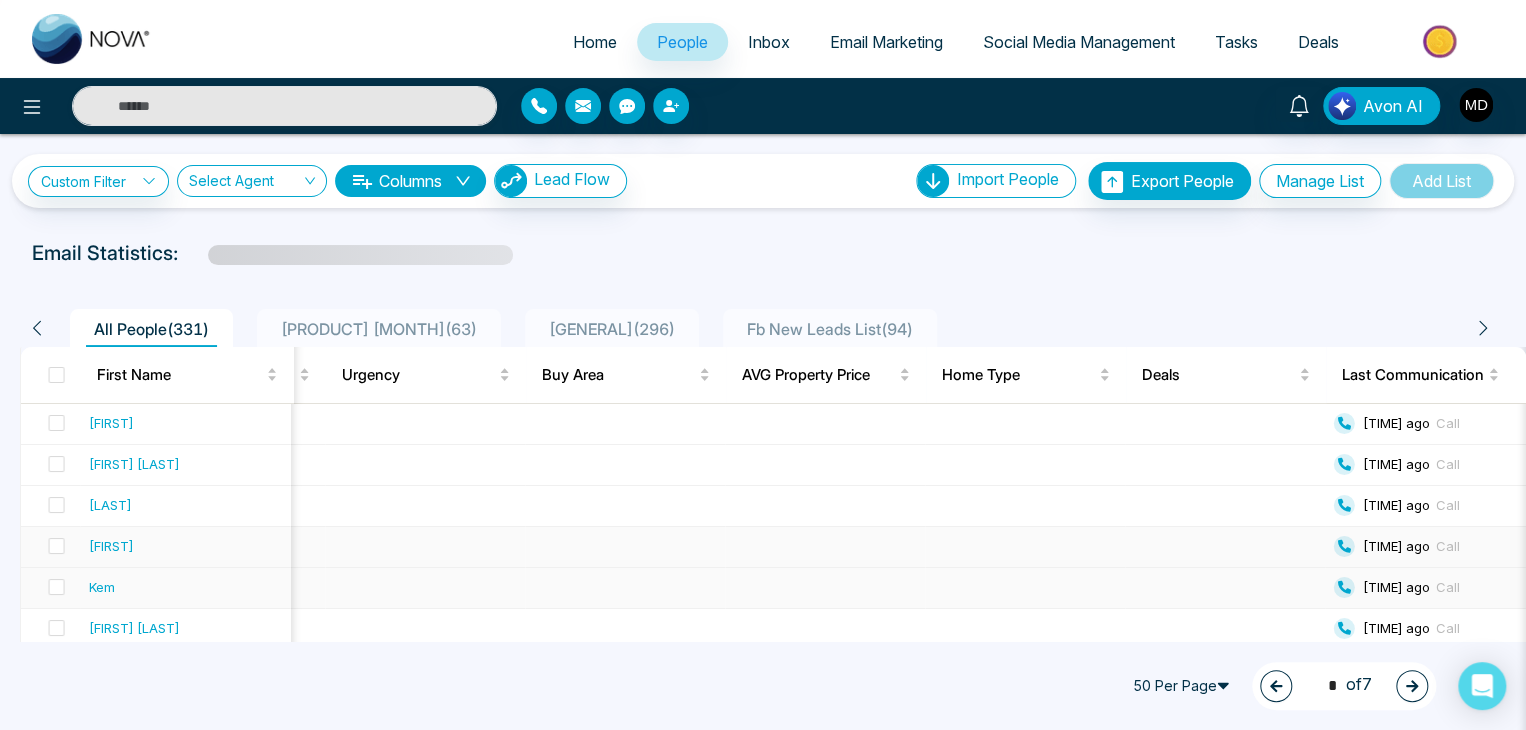 scroll, scrollTop: 0, scrollLeft: 2004, axis: horizontal 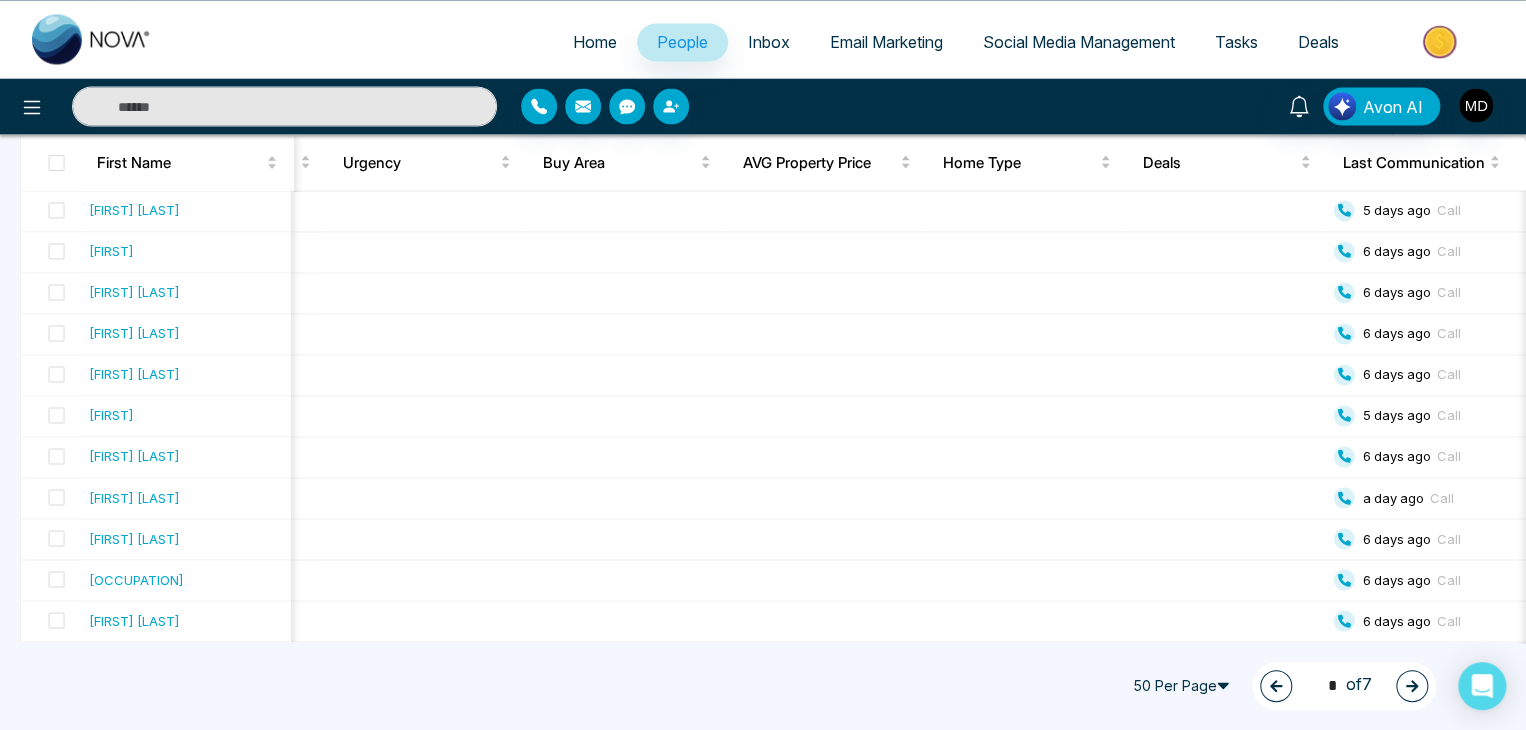click at bounding box center (1412, 686) 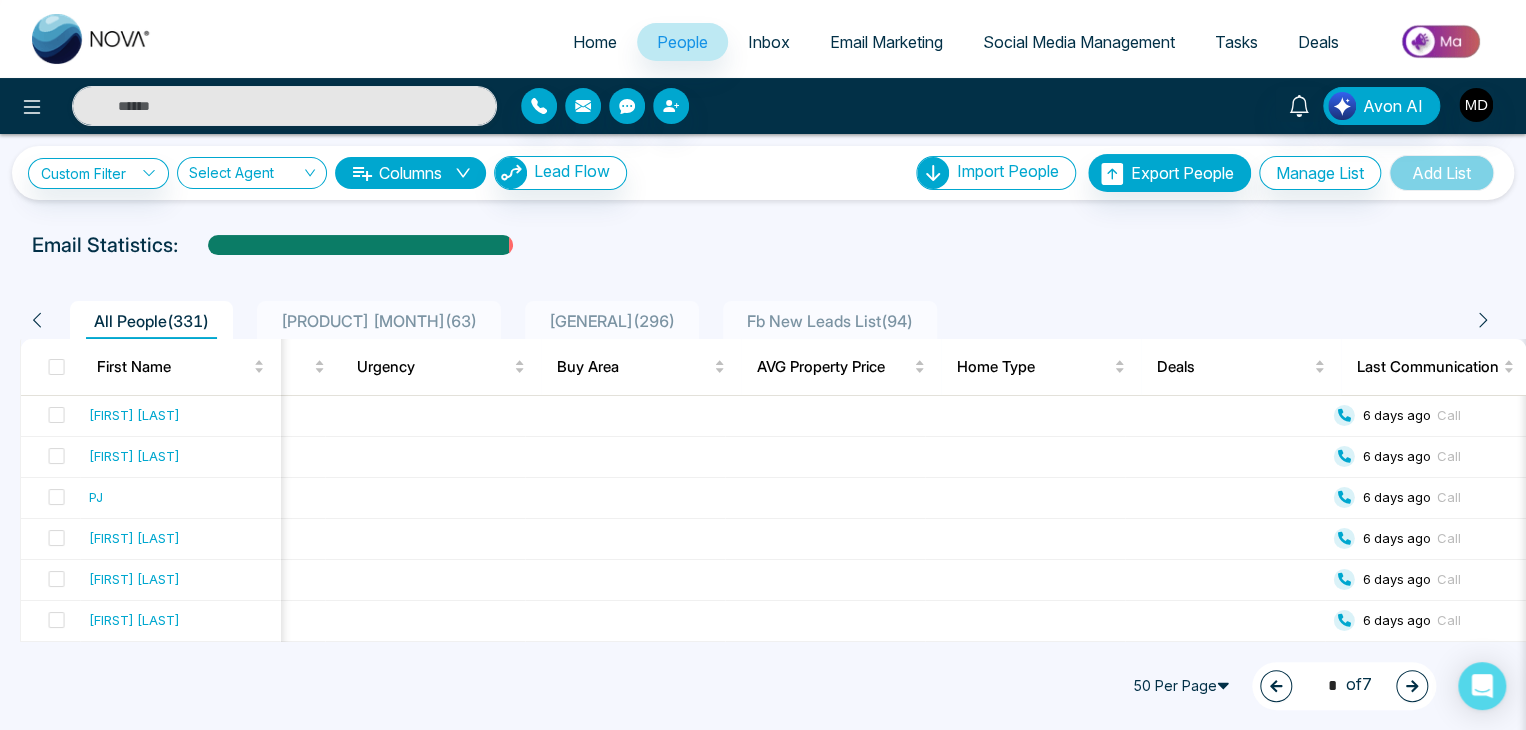 scroll, scrollTop: 0, scrollLeft: 0, axis: both 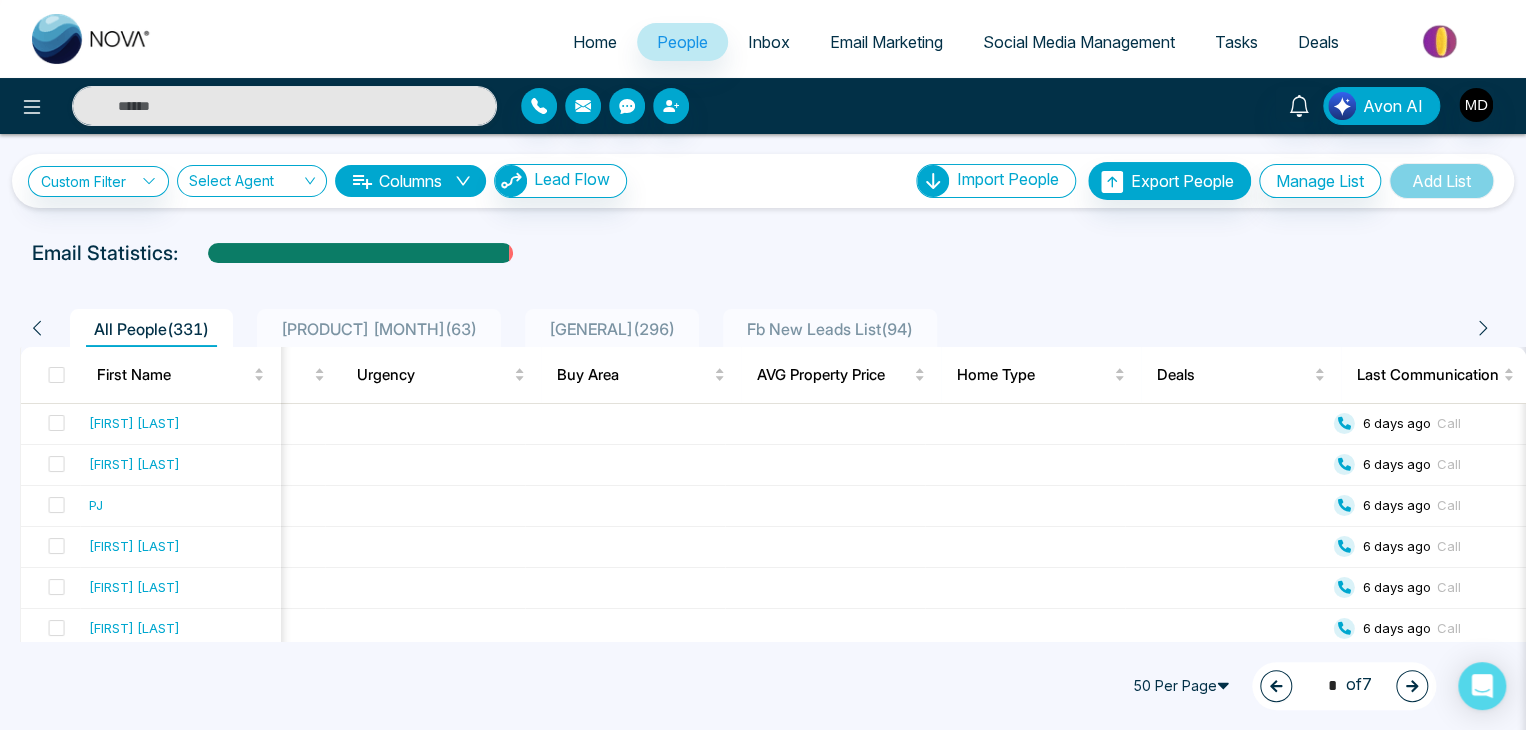 click 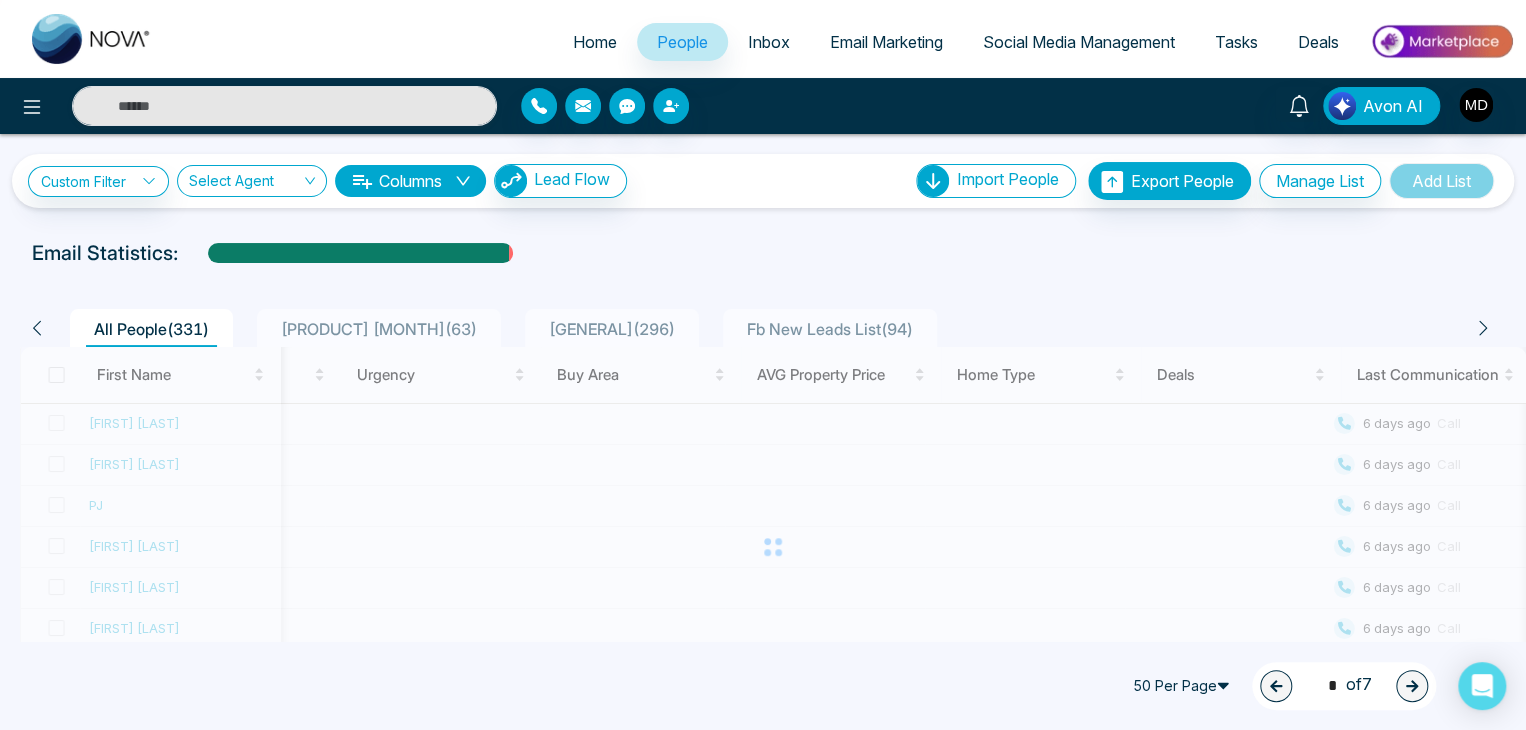 type on "*" 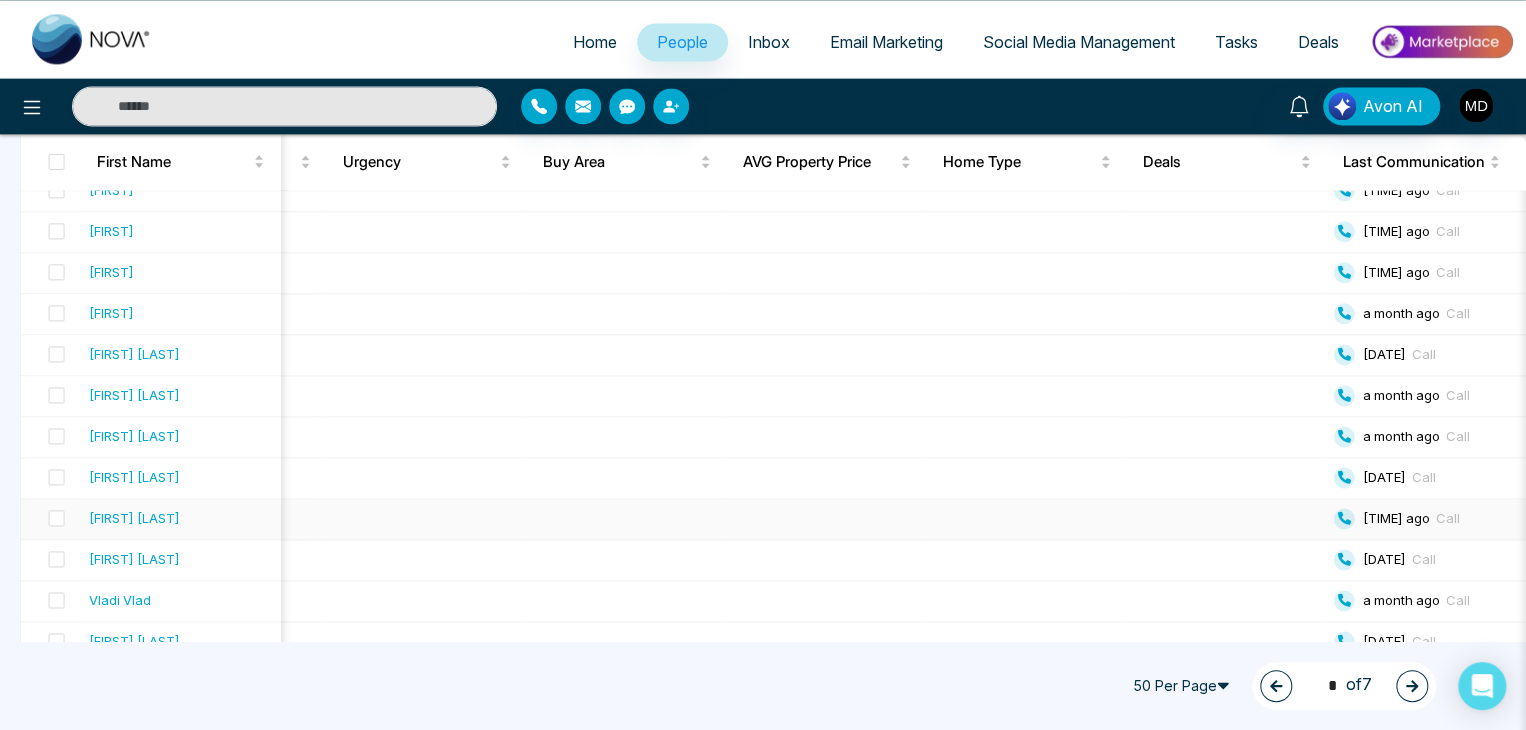 scroll, scrollTop: 1812, scrollLeft: 0, axis: vertical 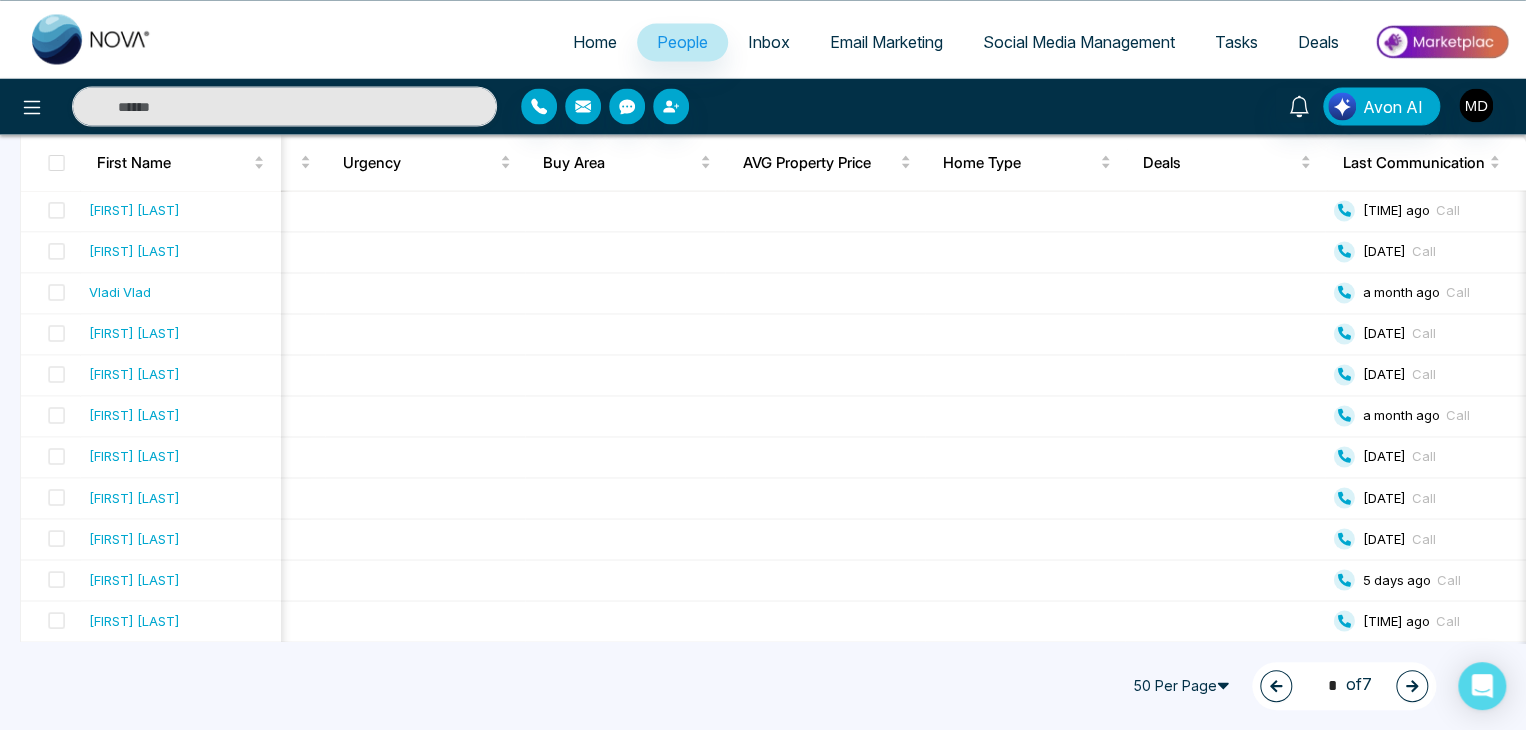click on "Home" at bounding box center [595, 42] 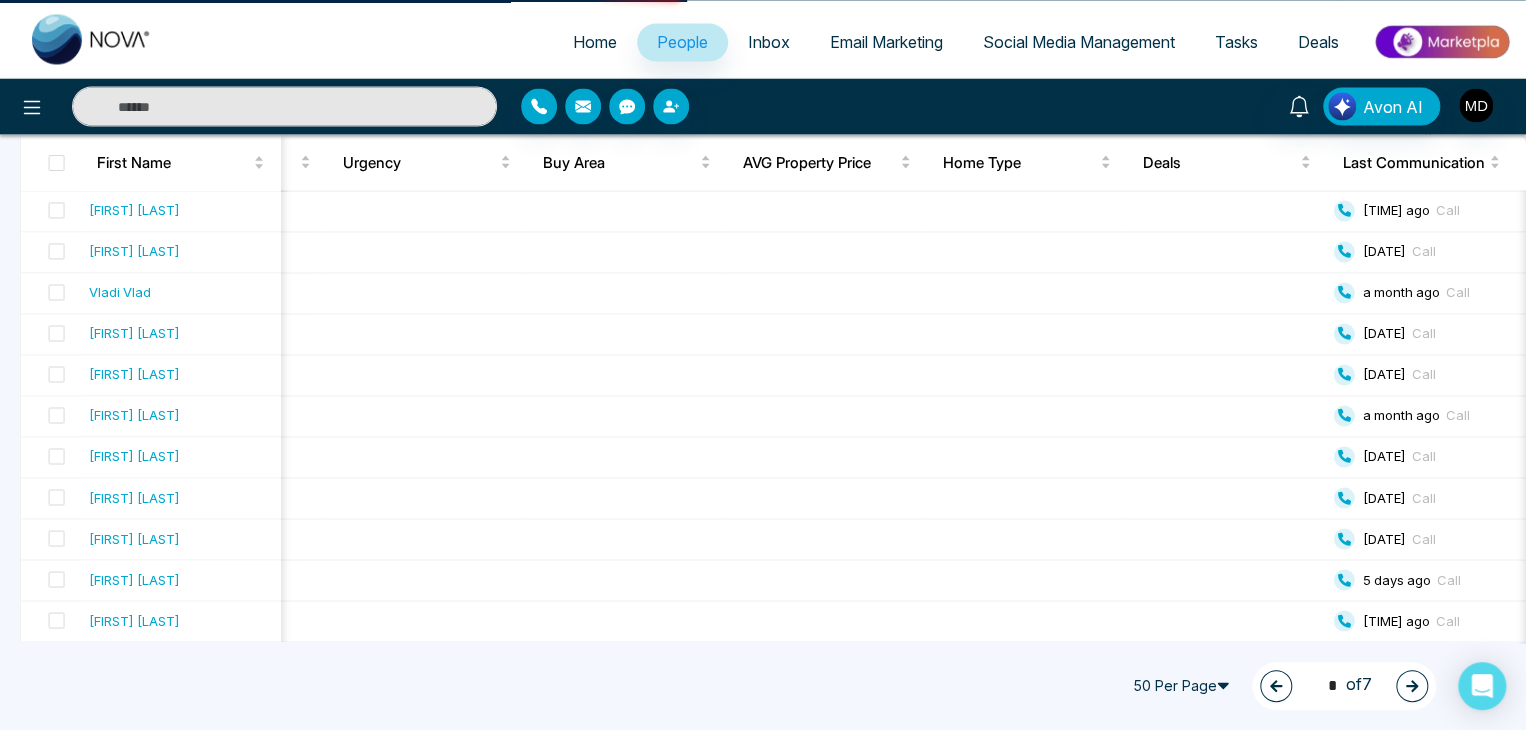 scroll, scrollTop: 0, scrollLeft: 0, axis: both 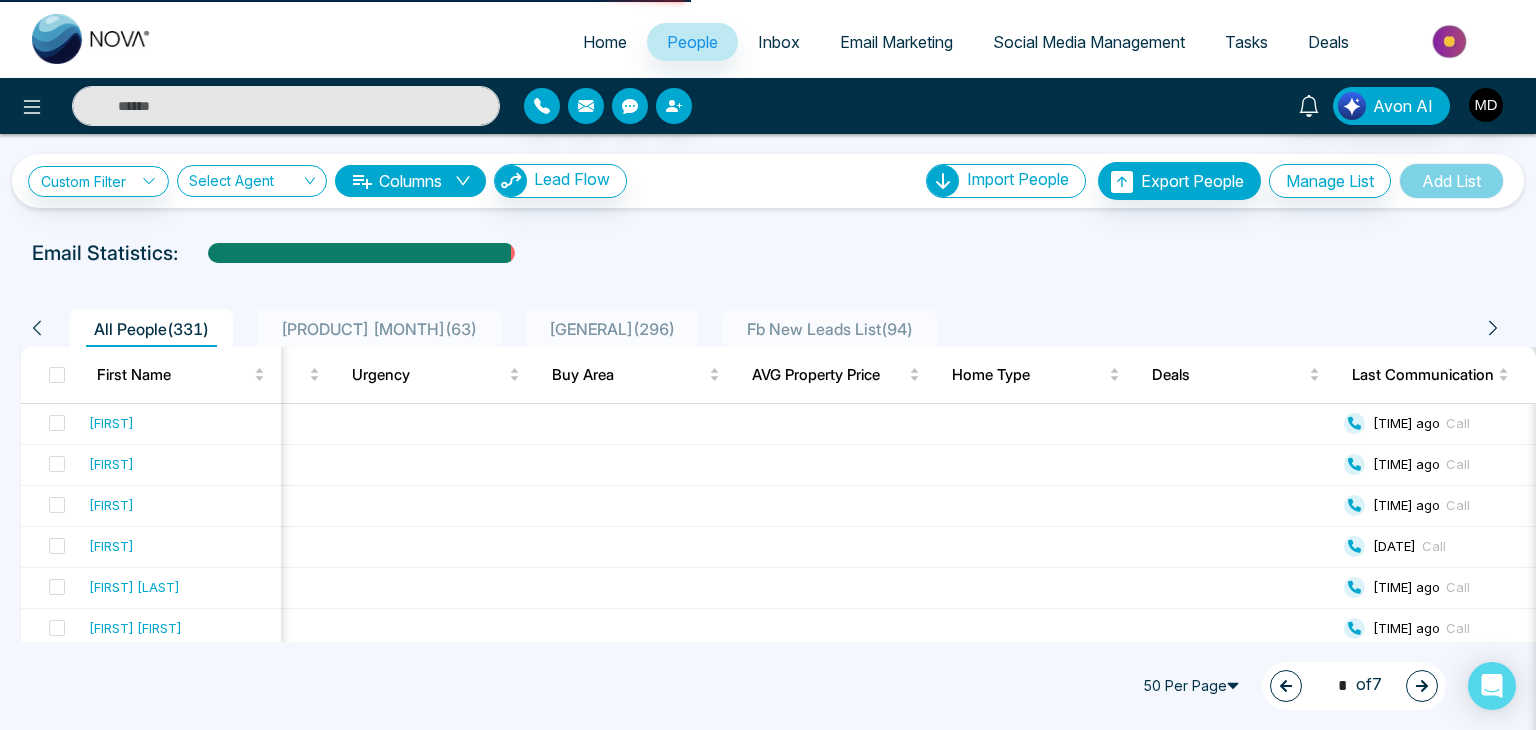 select on "*" 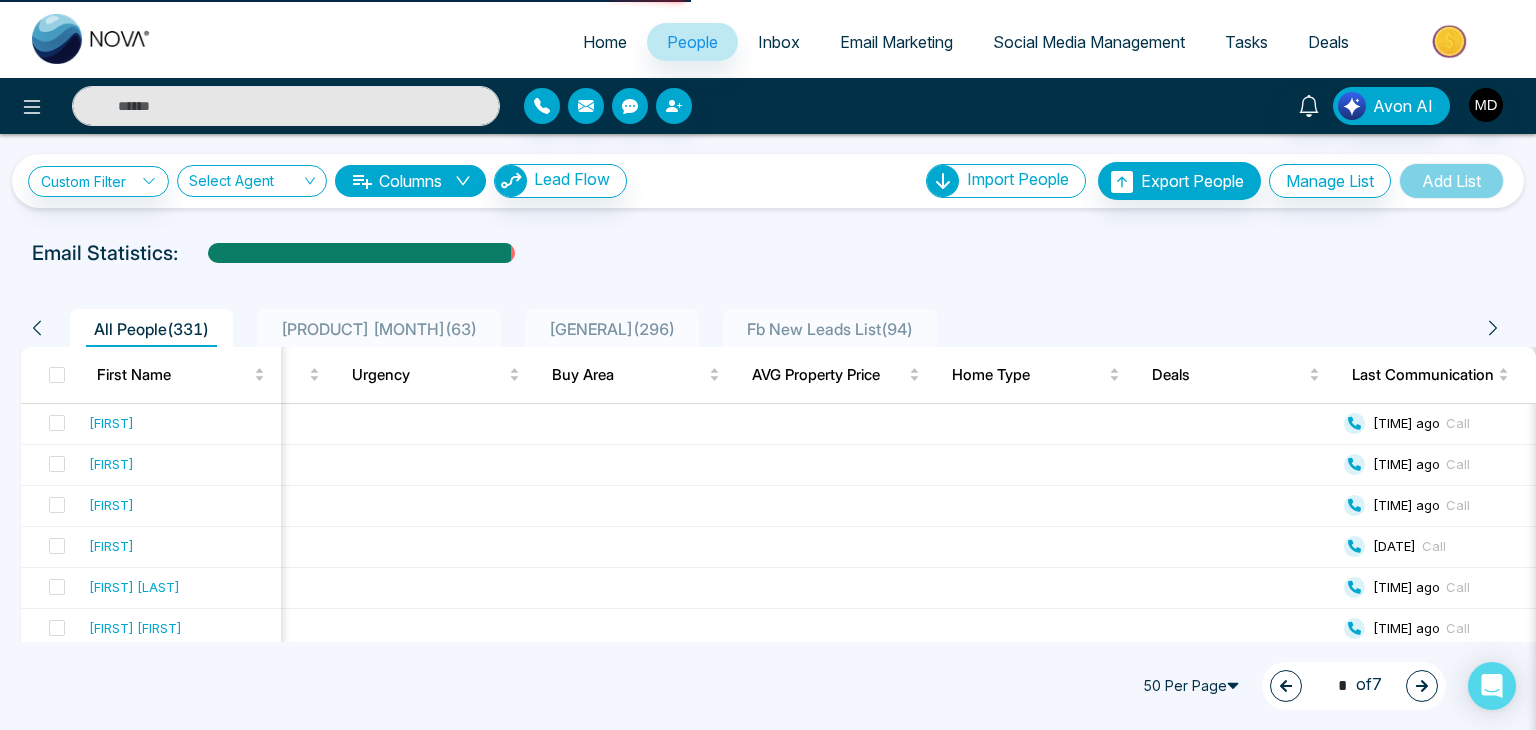 select on "*" 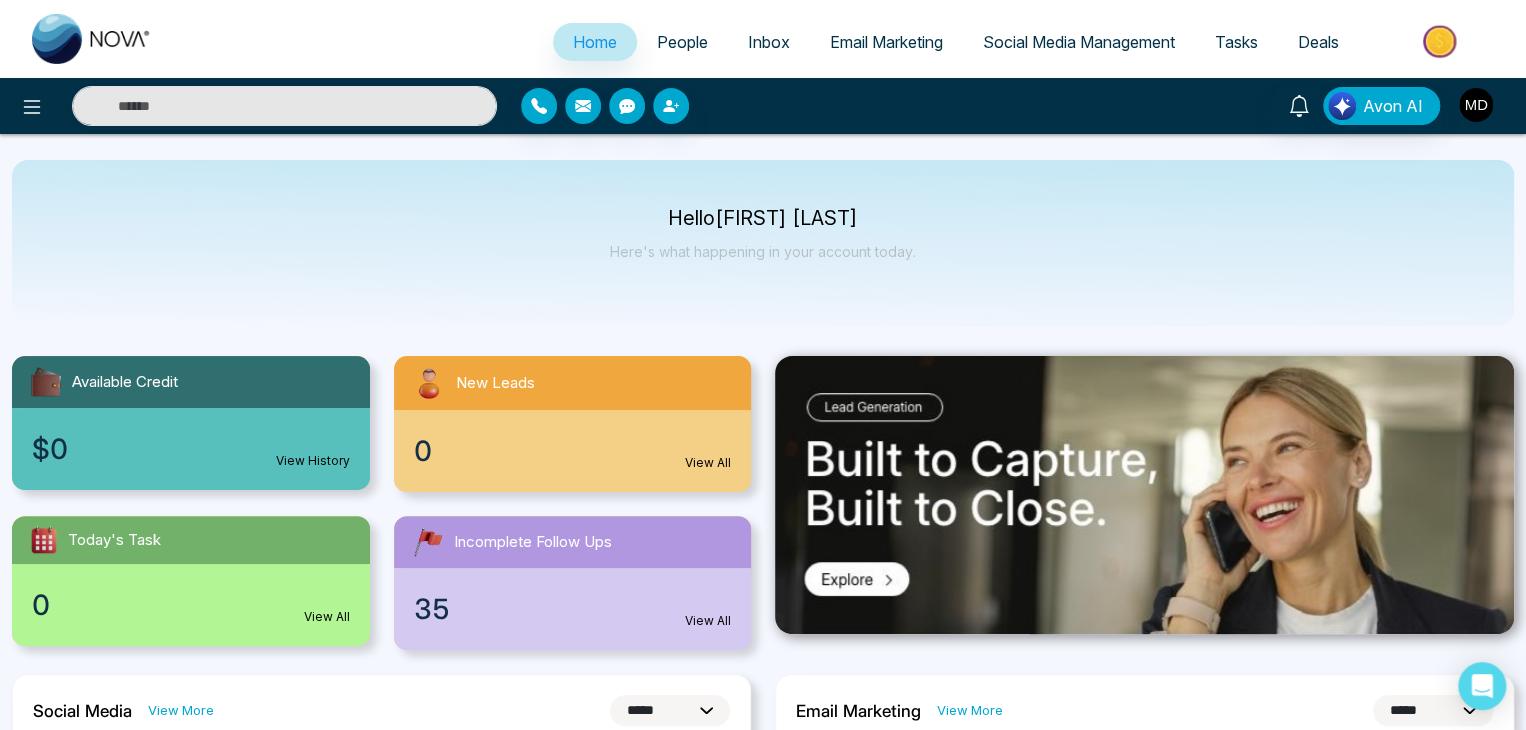 click at bounding box center (1476, 105) 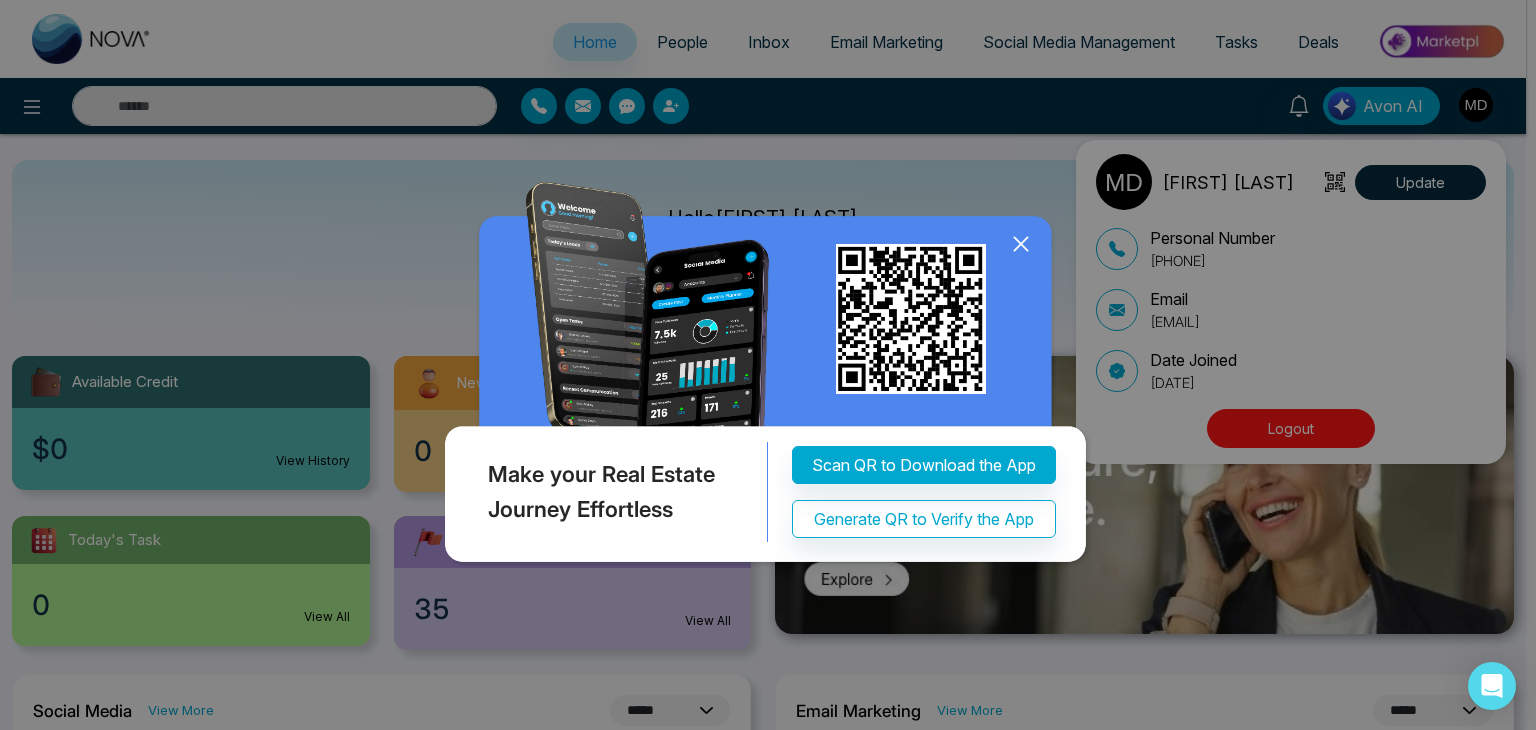 click on "Make your Real Estate  Journey Effortless Scan QR to Download the App Generate QR to Verify the App" at bounding box center [768, 365] 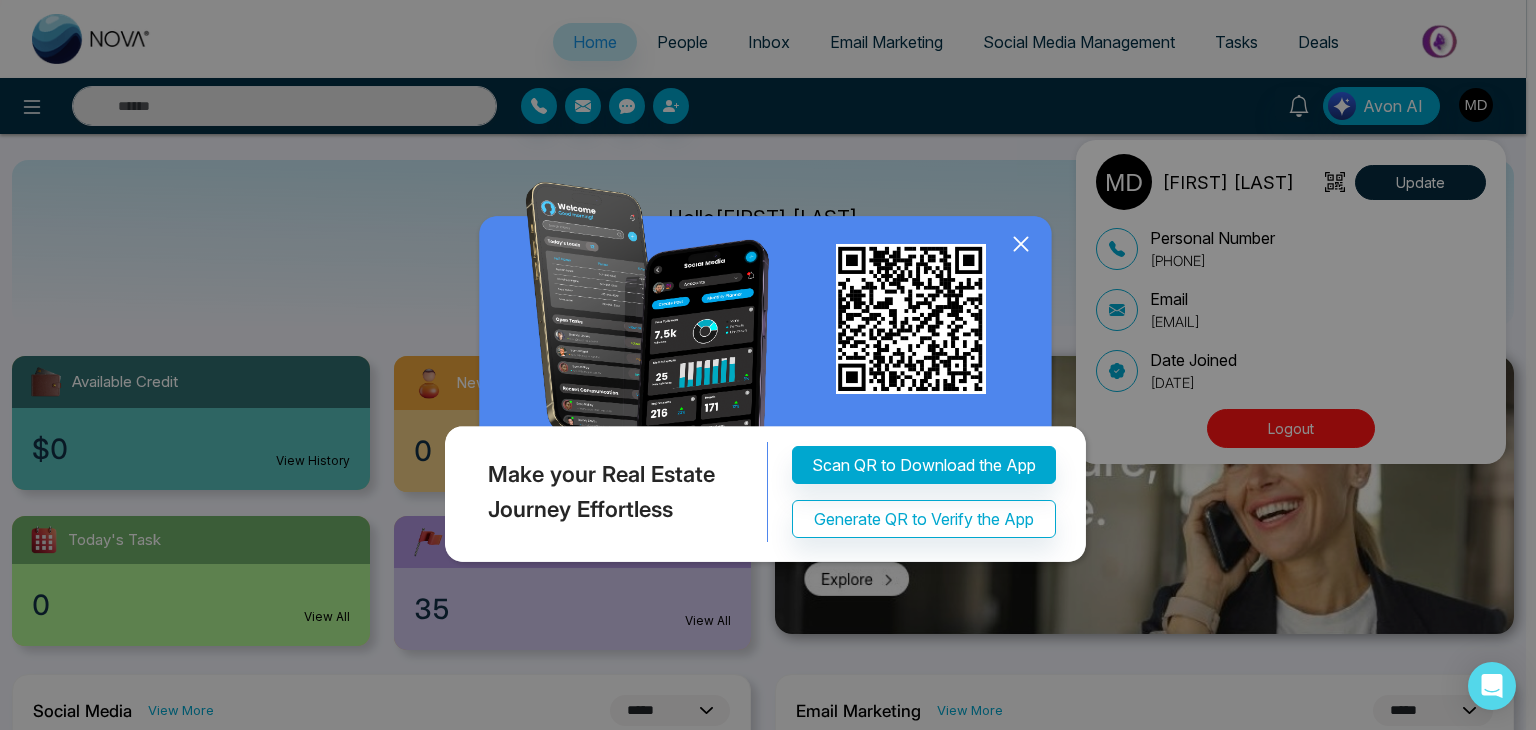click 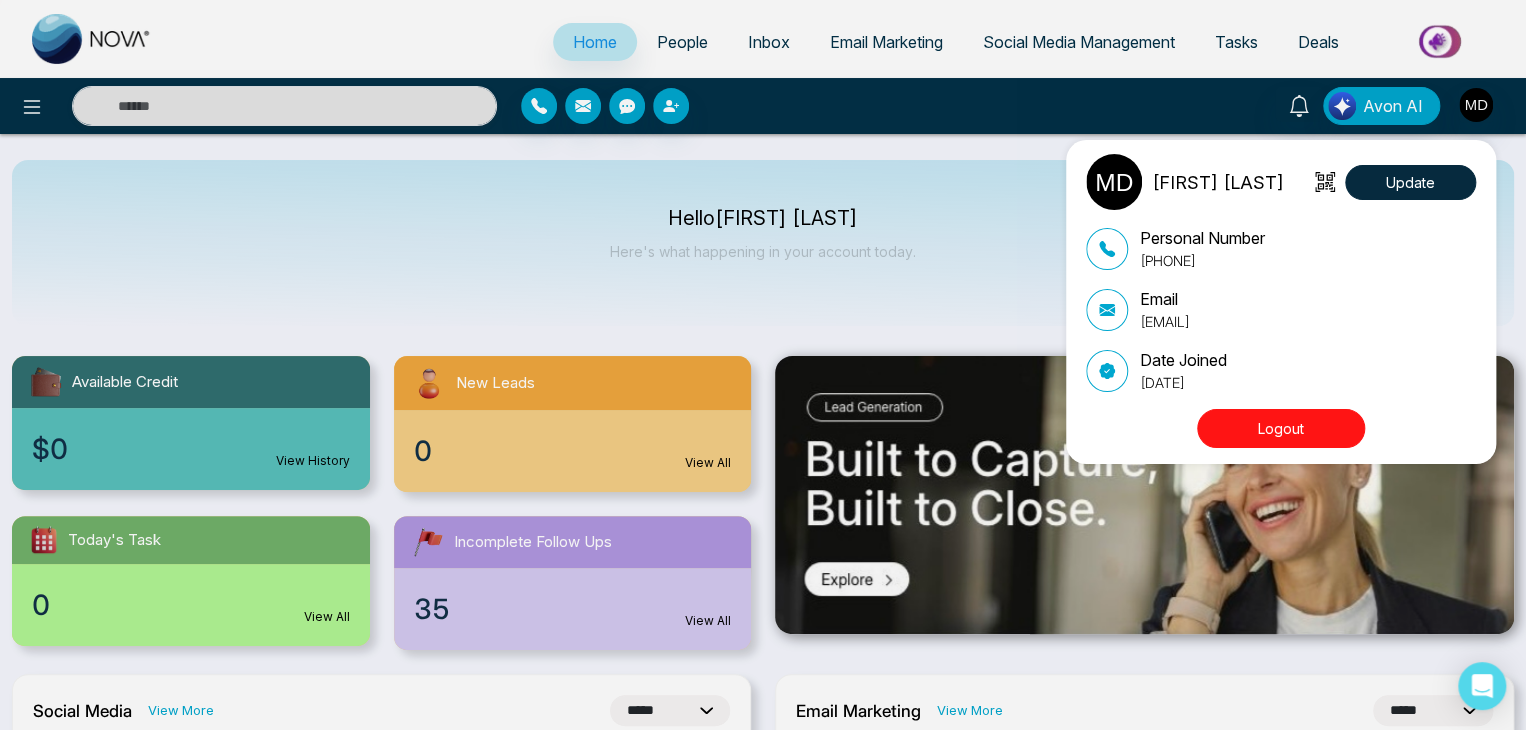 click on "Logout" at bounding box center (1281, 428) 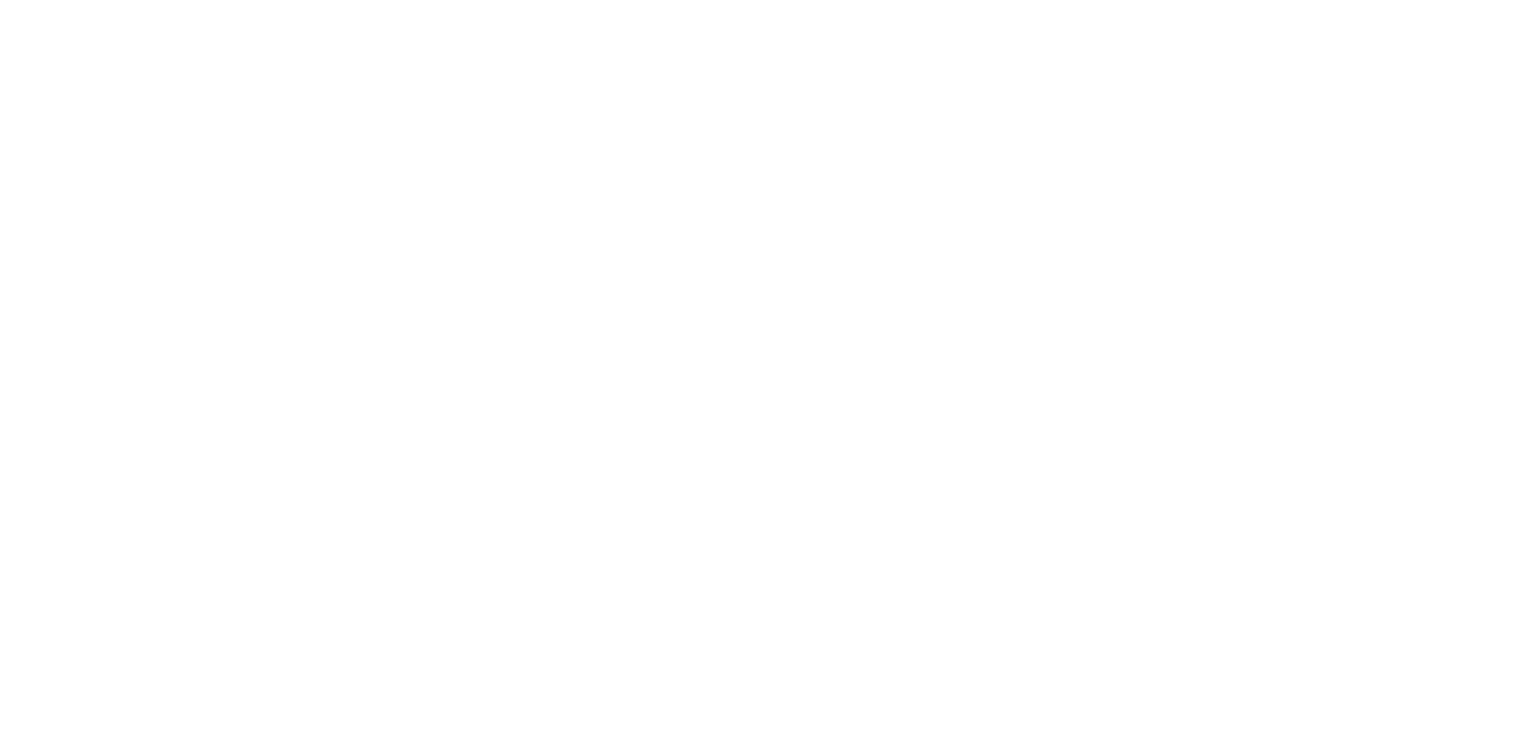 scroll, scrollTop: 0, scrollLeft: 0, axis: both 